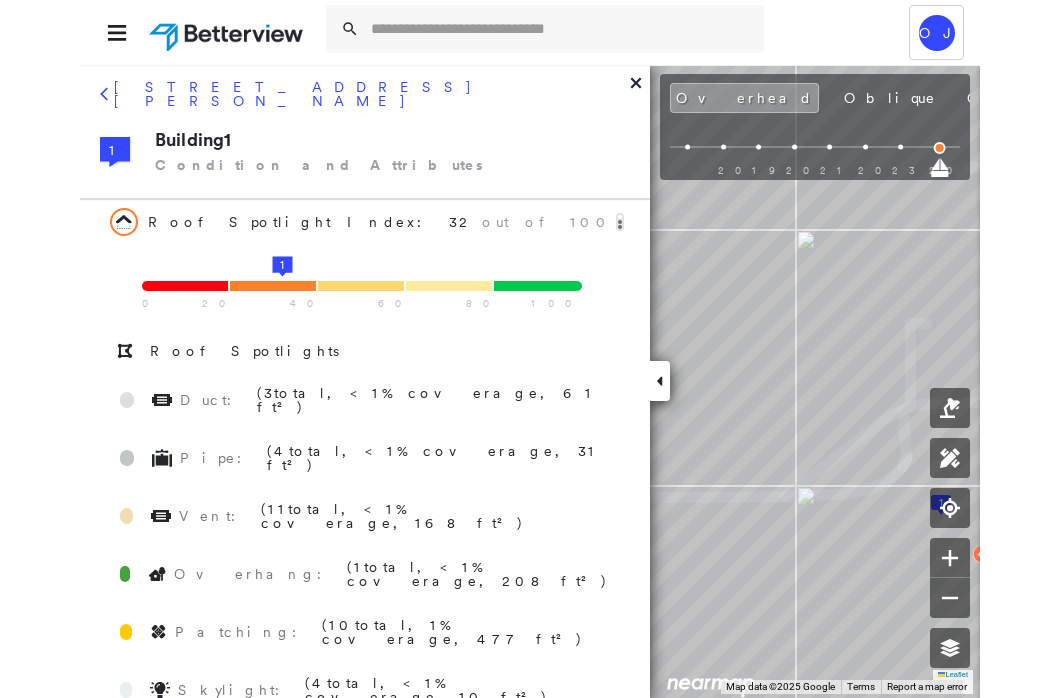 scroll, scrollTop: 0, scrollLeft: 0, axis: both 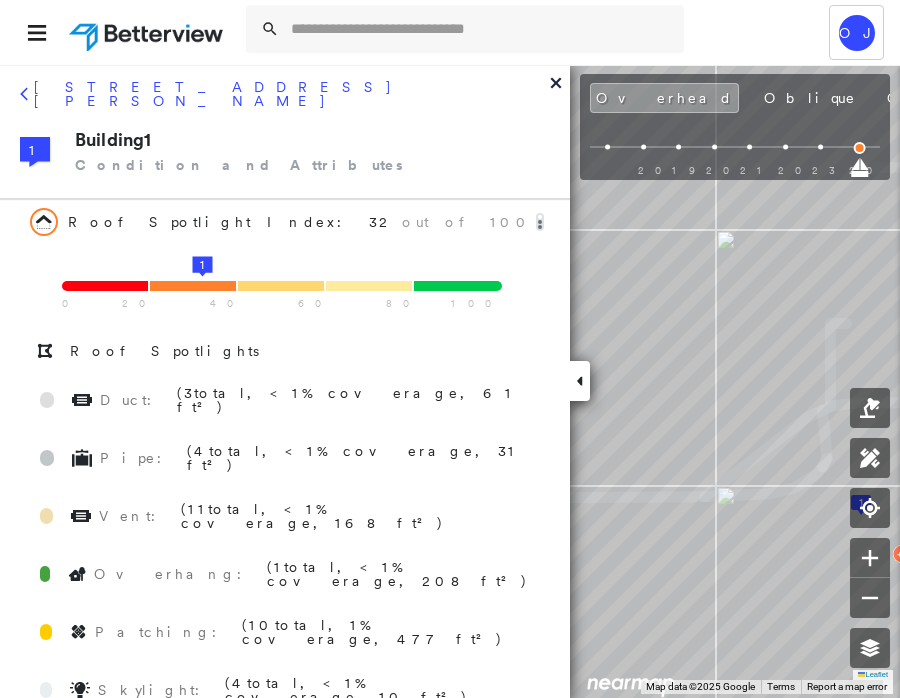 click at bounding box center [148, 32] 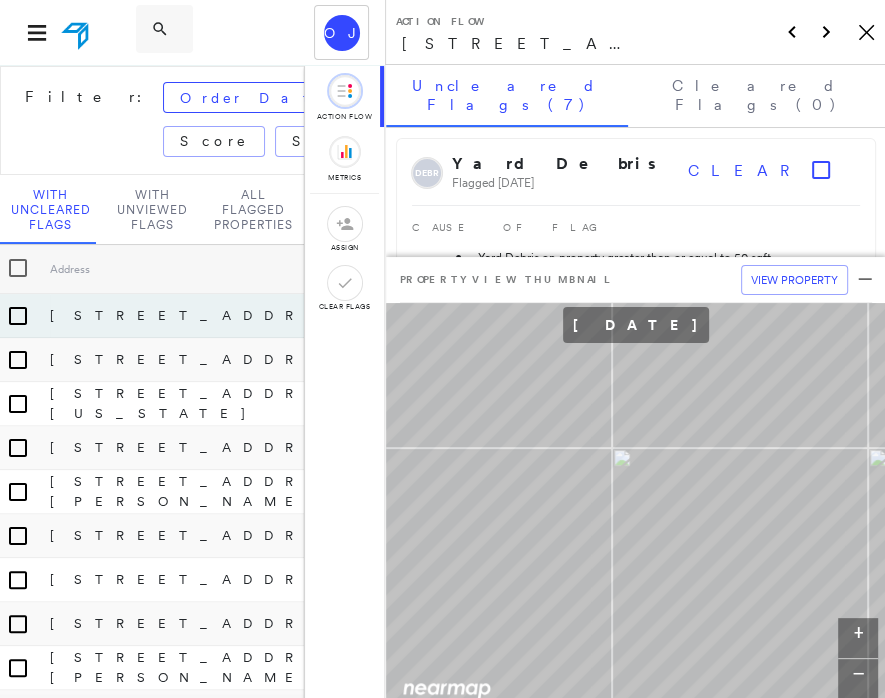 click on "Tower OJ [PERSON_NAME] [US_STATE] Farmers  -   Commercial Filter: Order Date: [DATE] - [DATE] Assigned To Flags: Score States Reset Filters With Uncleared Flags With Unviewed Flags All Flagged Properties Address Flags sorted descending External ID Assigned To Score Updated Date Order Date Renewal Date [STREET_ADDRESS] CRIT High Low Med POND [PERSON_NAME] - 12-97 [DATE] [DATE] - [STREET_ADDRESS] CRIT High Low Med DEBR - 20-99 [DATE] [DATE] - [STREET_ADDRESS][US_STATE] CRIT High Low Med DEBR - 0-100 [DATE] [DATE] - [STREET_ADDRESS] High Low Med - 24-97 [DATE] [DATE] - [STREET_ADDRESS][PERSON_NAME] High Low Med CPP1018160 - 33-99 [DATE] [DATE] - [STREET_ADDRESS] [GEOGRAPHIC_DATA] - 19-97 [DATE] [DATE] - [STREET_ADDRESS] High Low Med DEBR - 30-100 [DATE] [DATE] - [GEOGRAPHIC_DATA] CRIT High Low Med DEBR -" at bounding box center [442, 349] 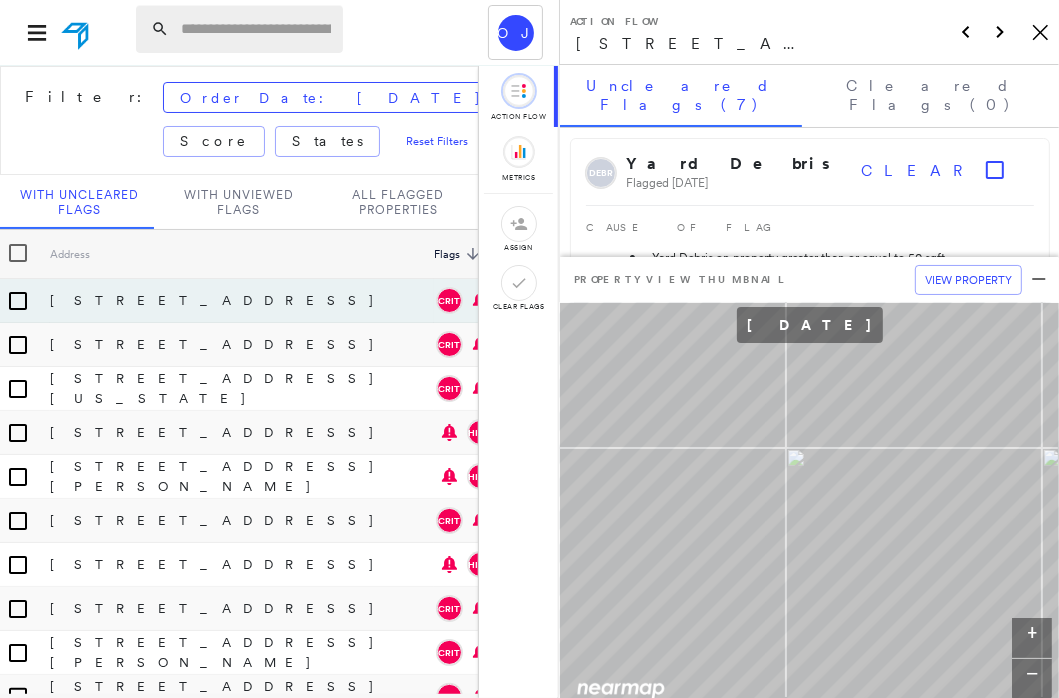 click at bounding box center [256, 29] 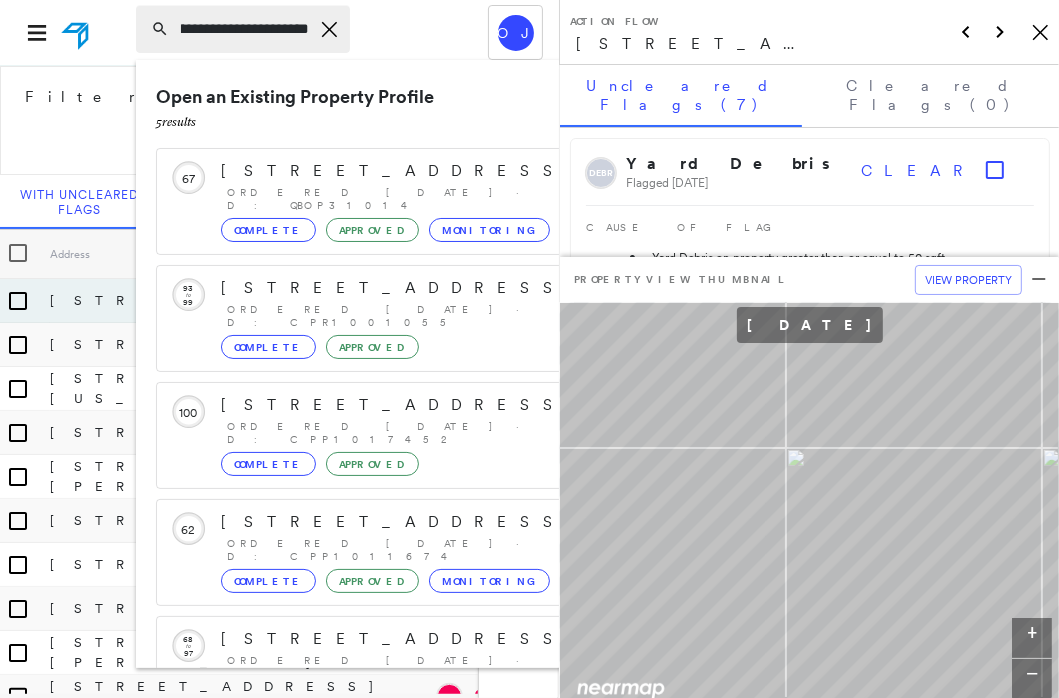 scroll, scrollTop: 0, scrollLeft: 27, axis: horizontal 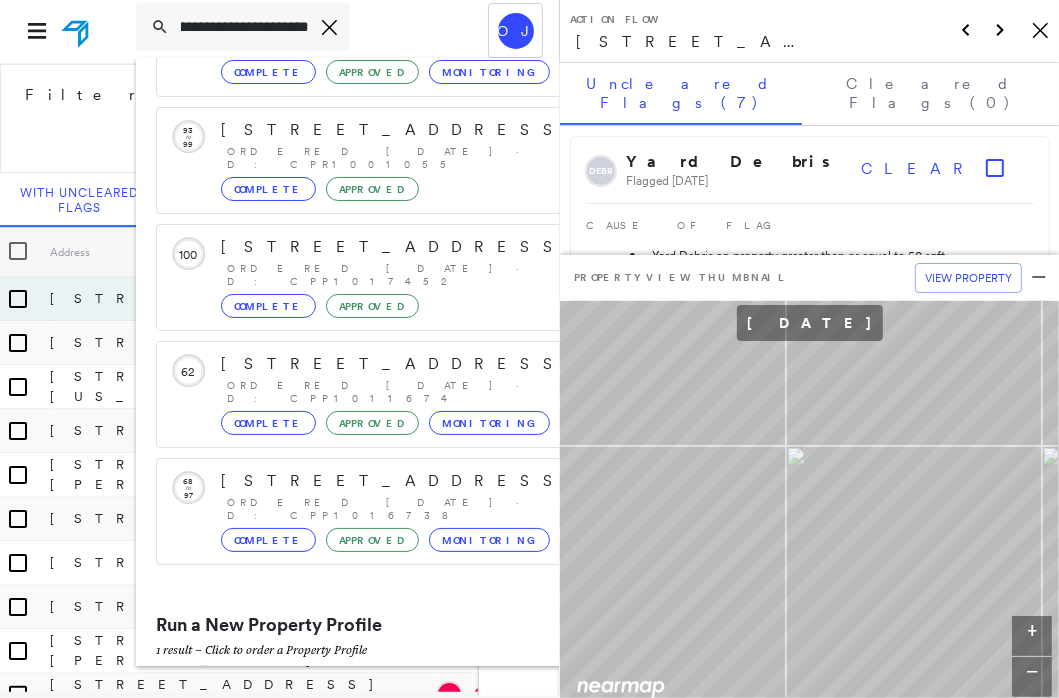 type on "**********" 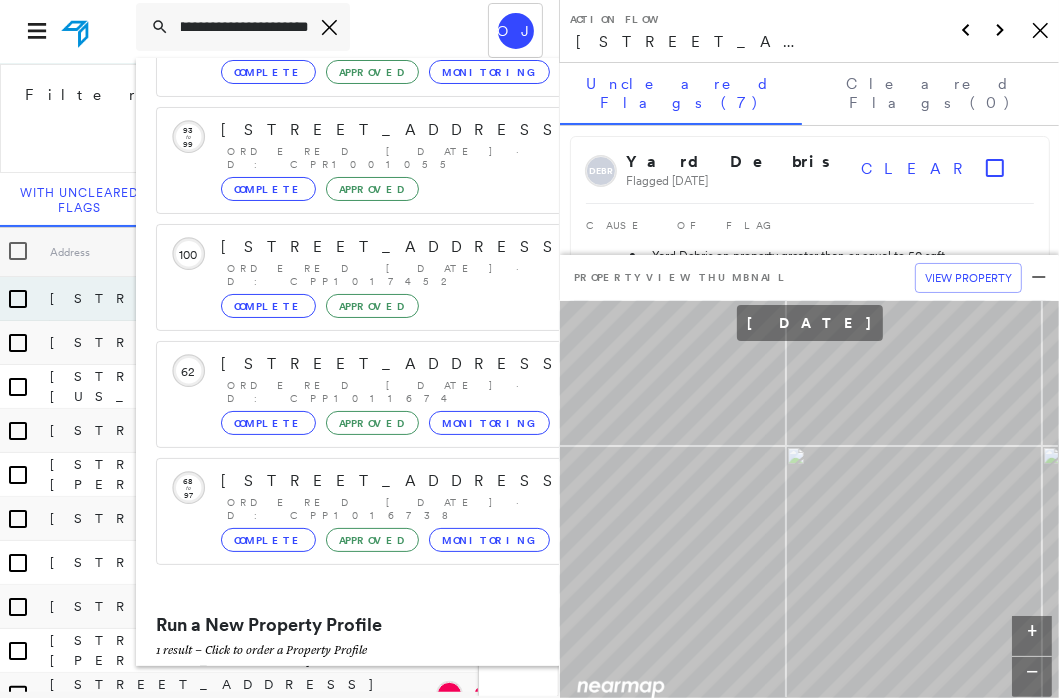 click on "[STREET_ADDRESS]" at bounding box center [381, 694] 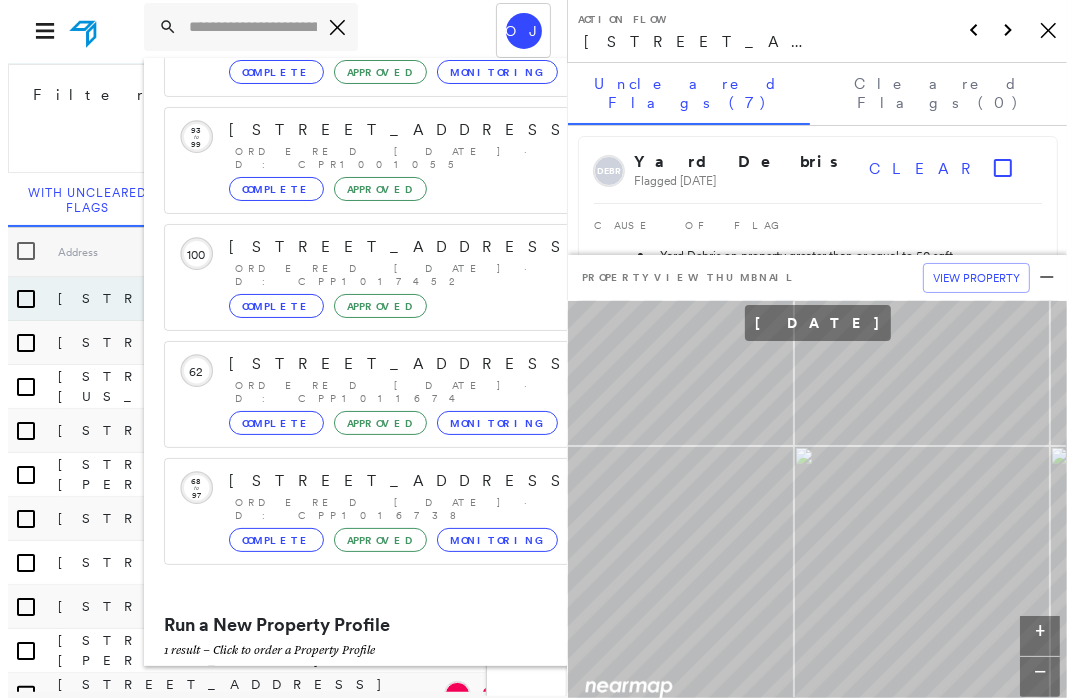 scroll, scrollTop: 0, scrollLeft: 0, axis: both 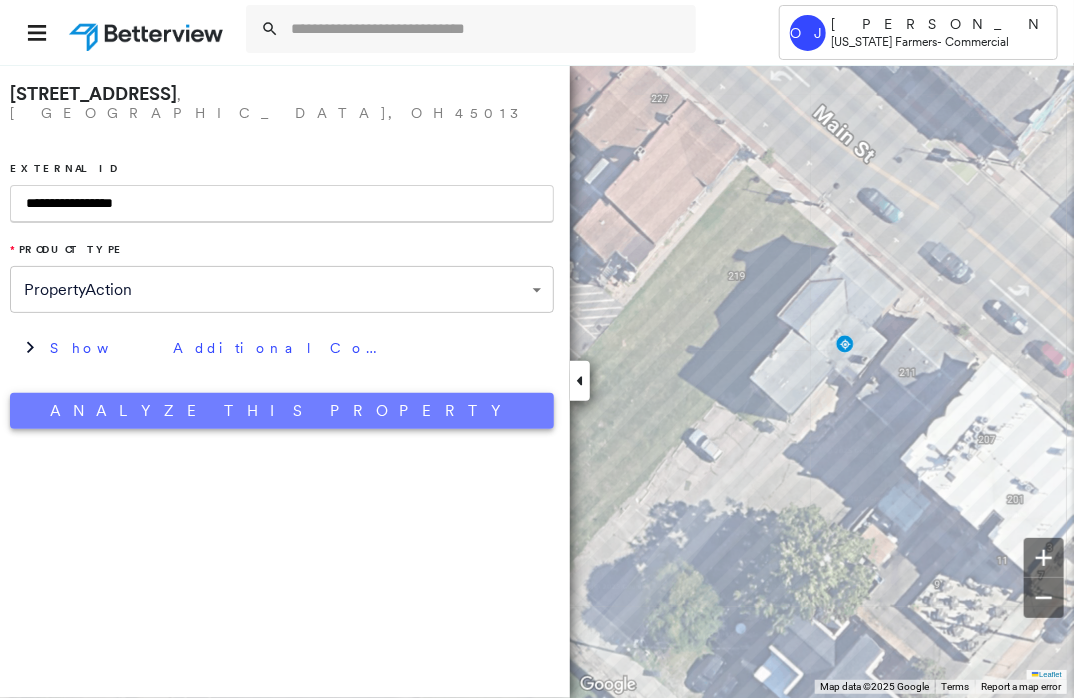 type on "**********" 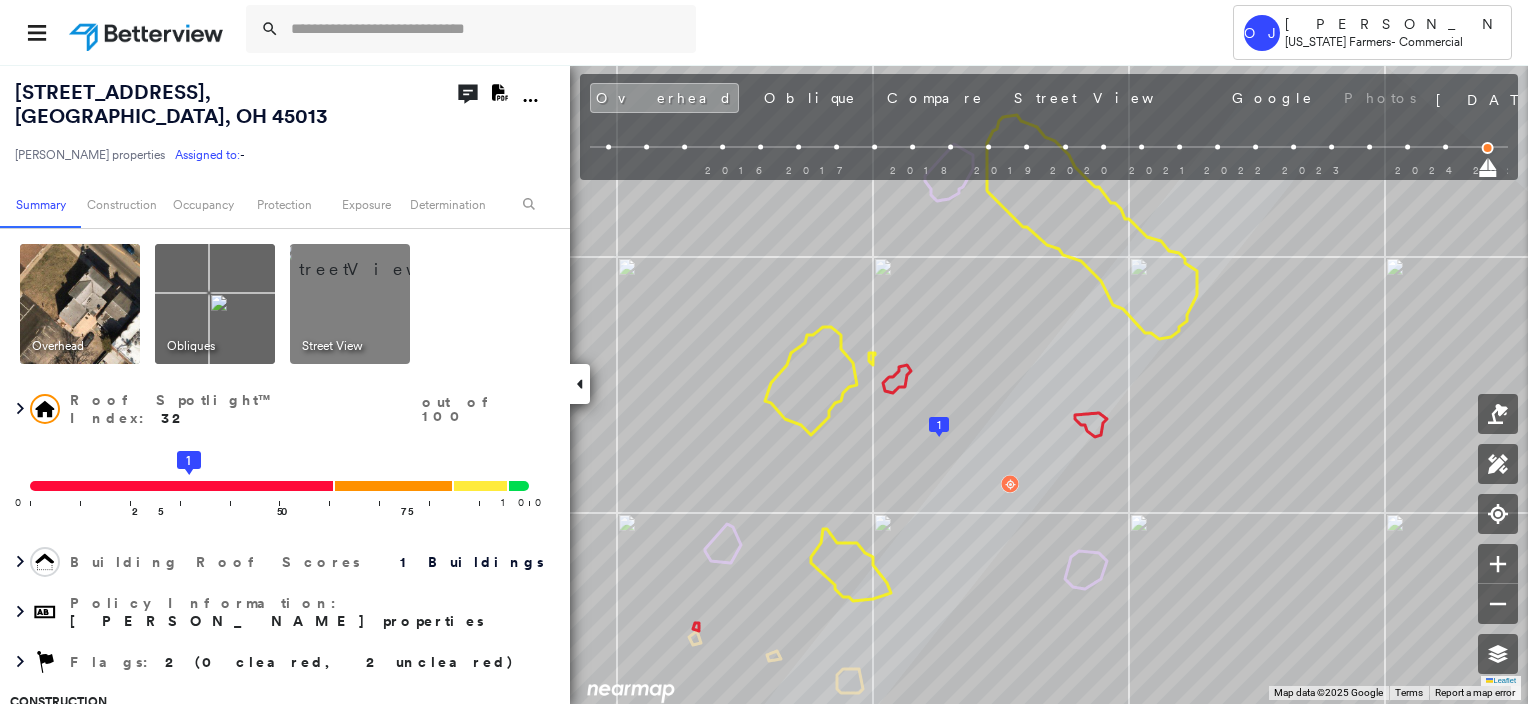 click at bounding box center (374, 259) 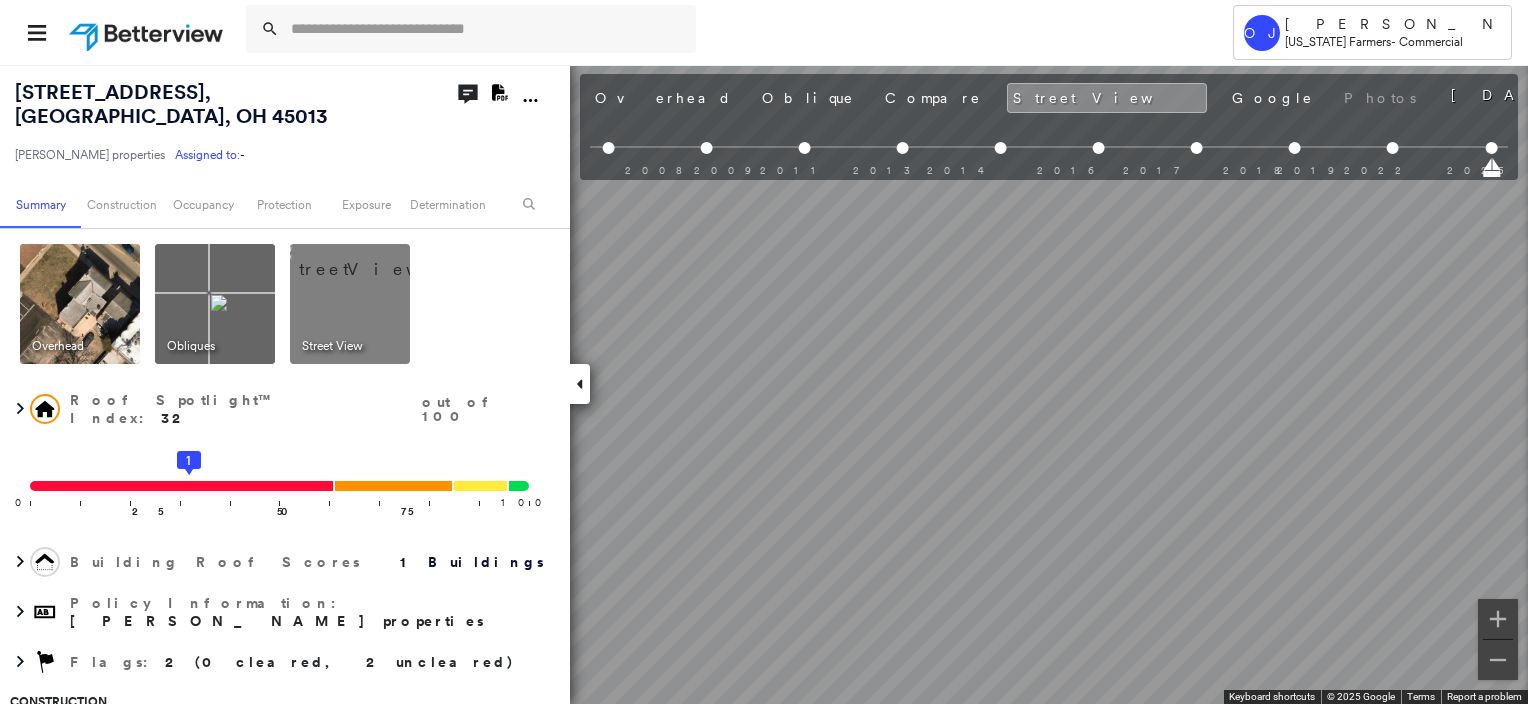 scroll, scrollTop: 0, scrollLeft: 741, axis: horizontal 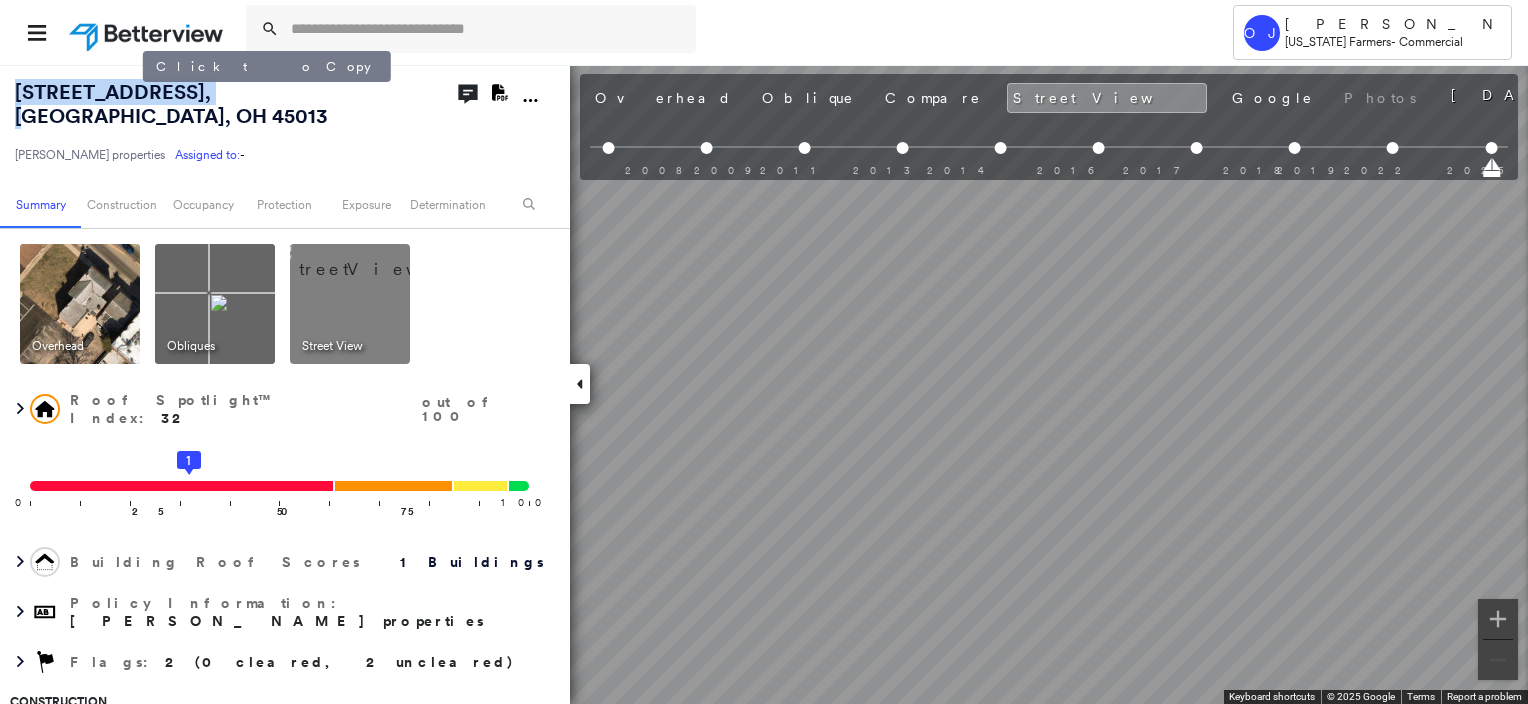 drag, startPoint x: 16, startPoint y: 93, endPoint x: 141, endPoint y: 96, distance: 125.035995 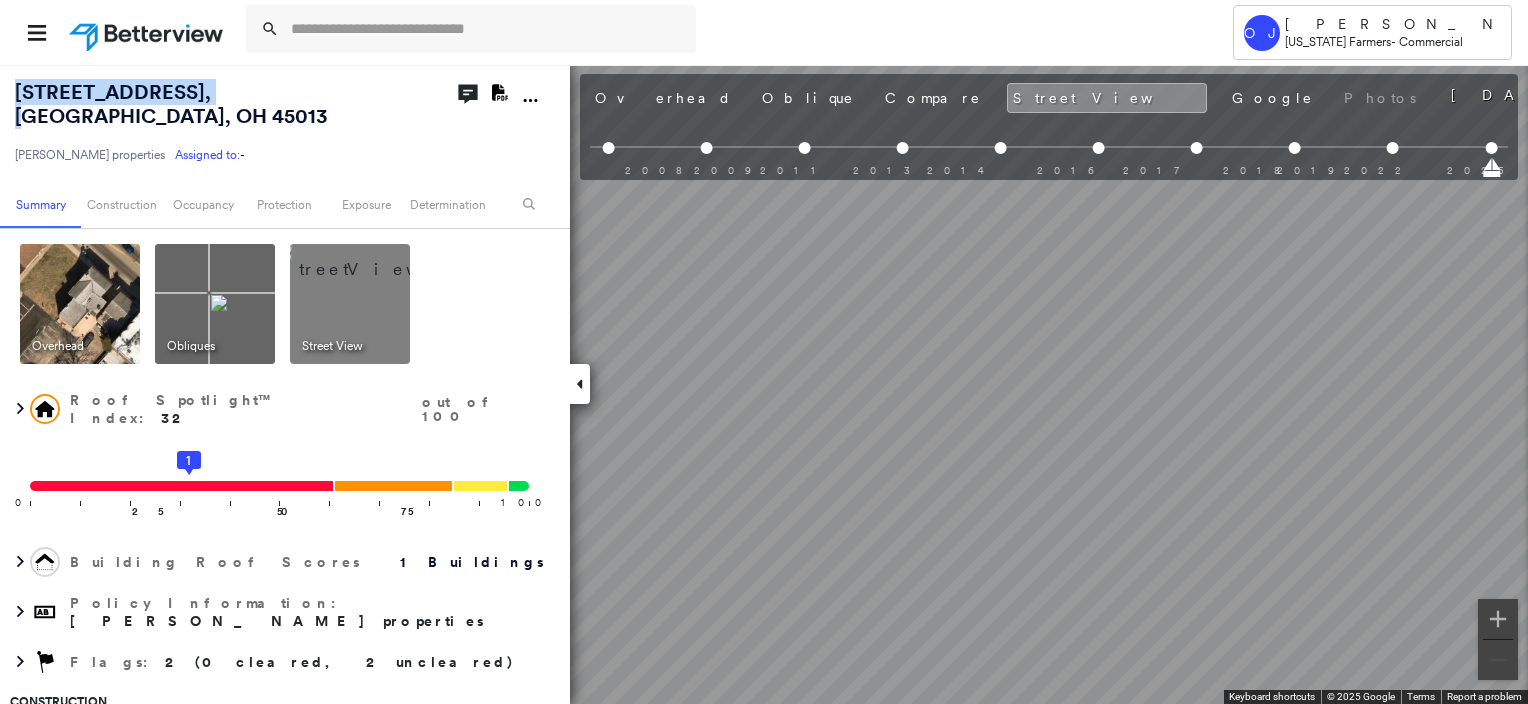 click at bounding box center [148, 32] 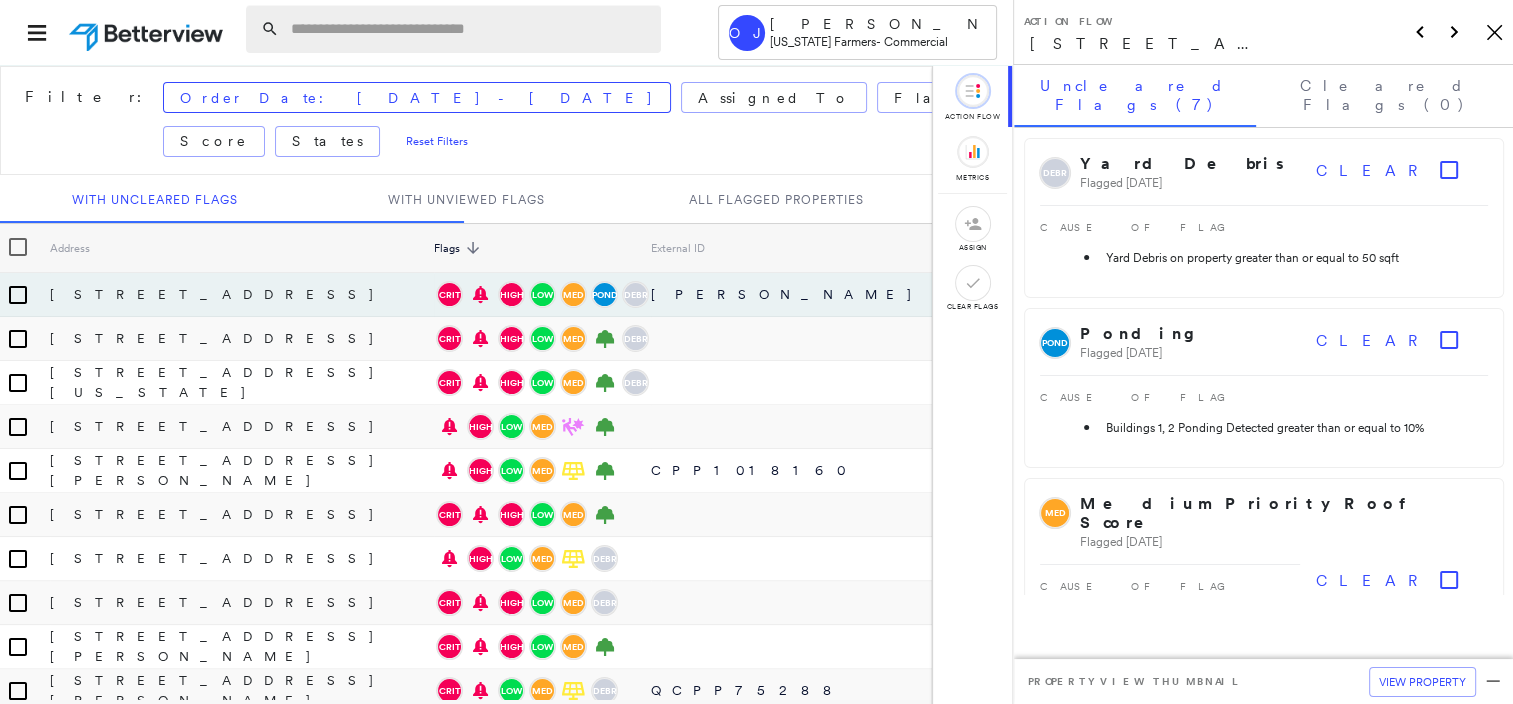 click at bounding box center [470, 29] 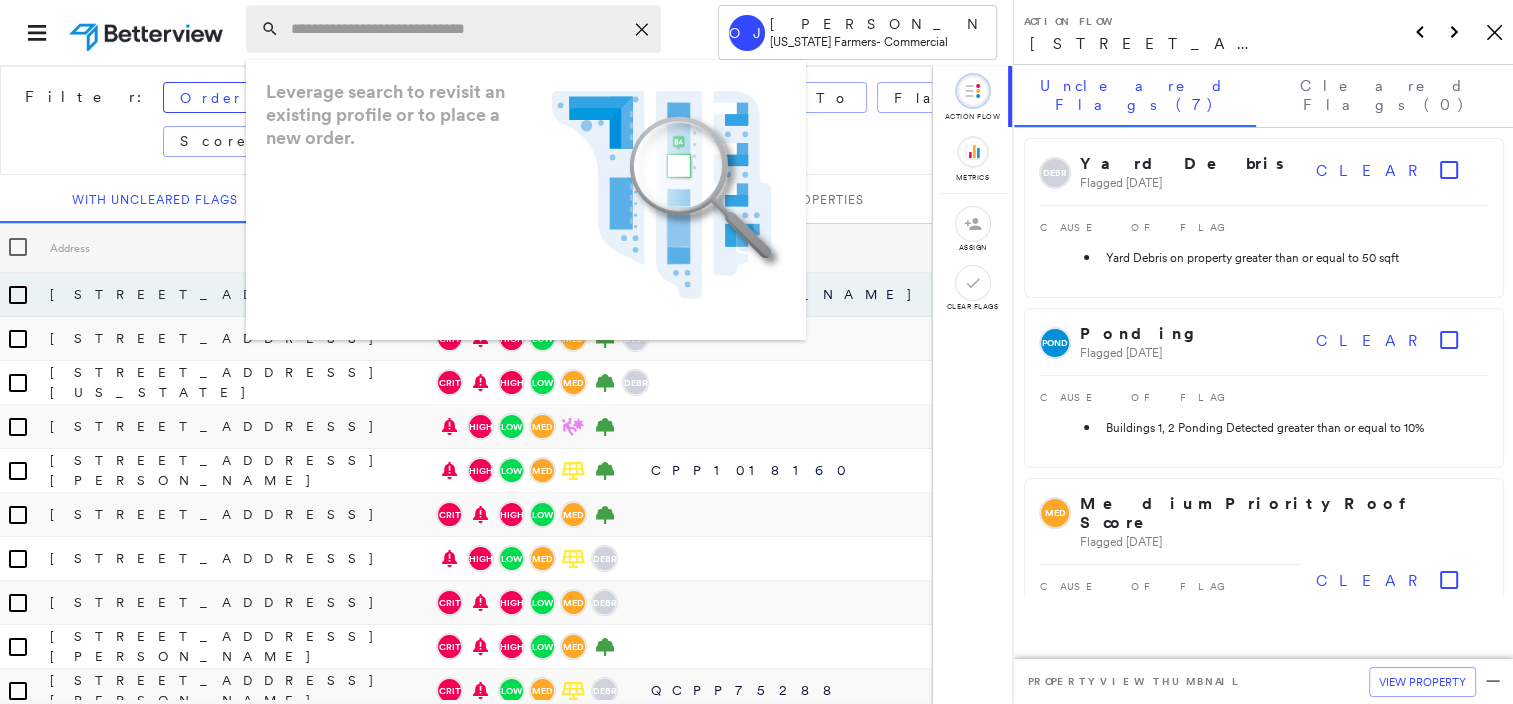 paste on "**********" 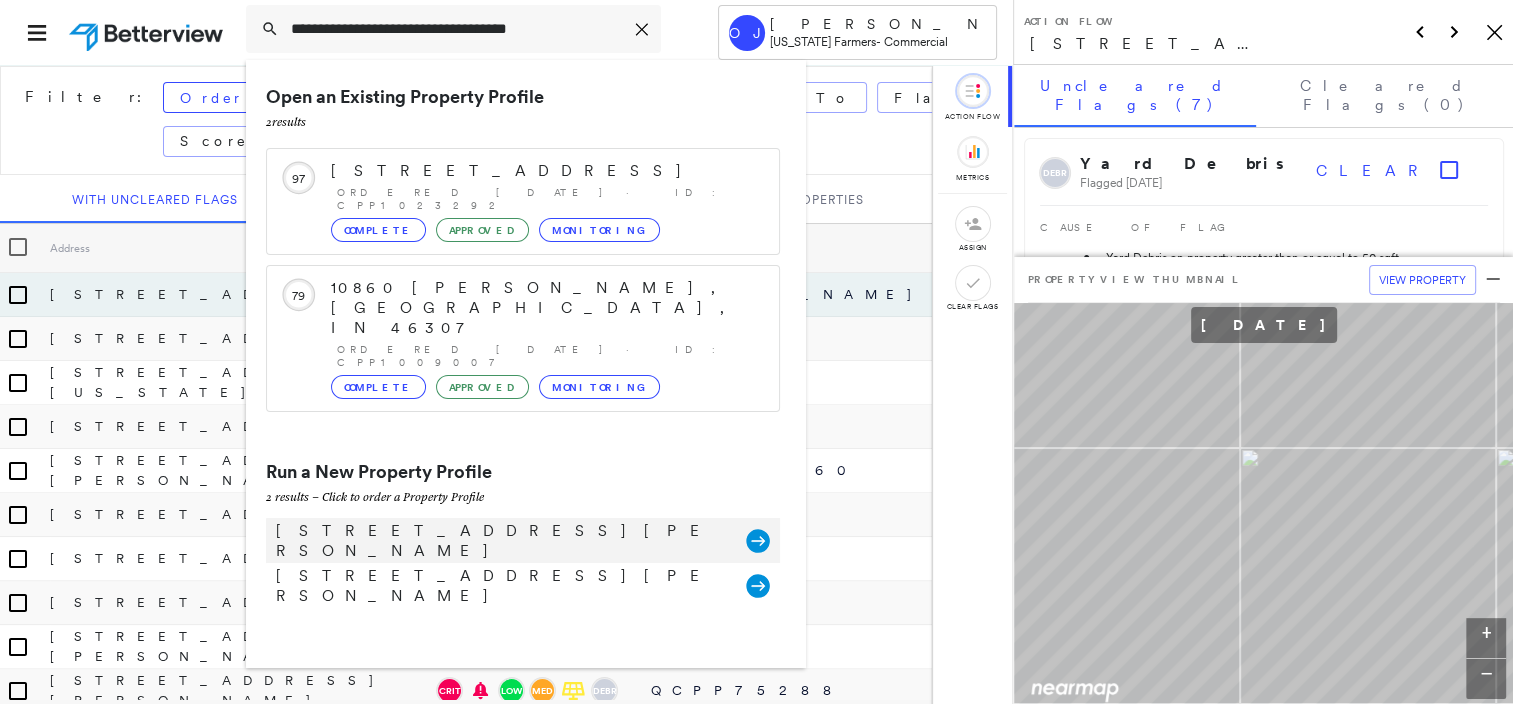click on "[STREET_ADDRESS][PERSON_NAME]" at bounding box center (501, 541) 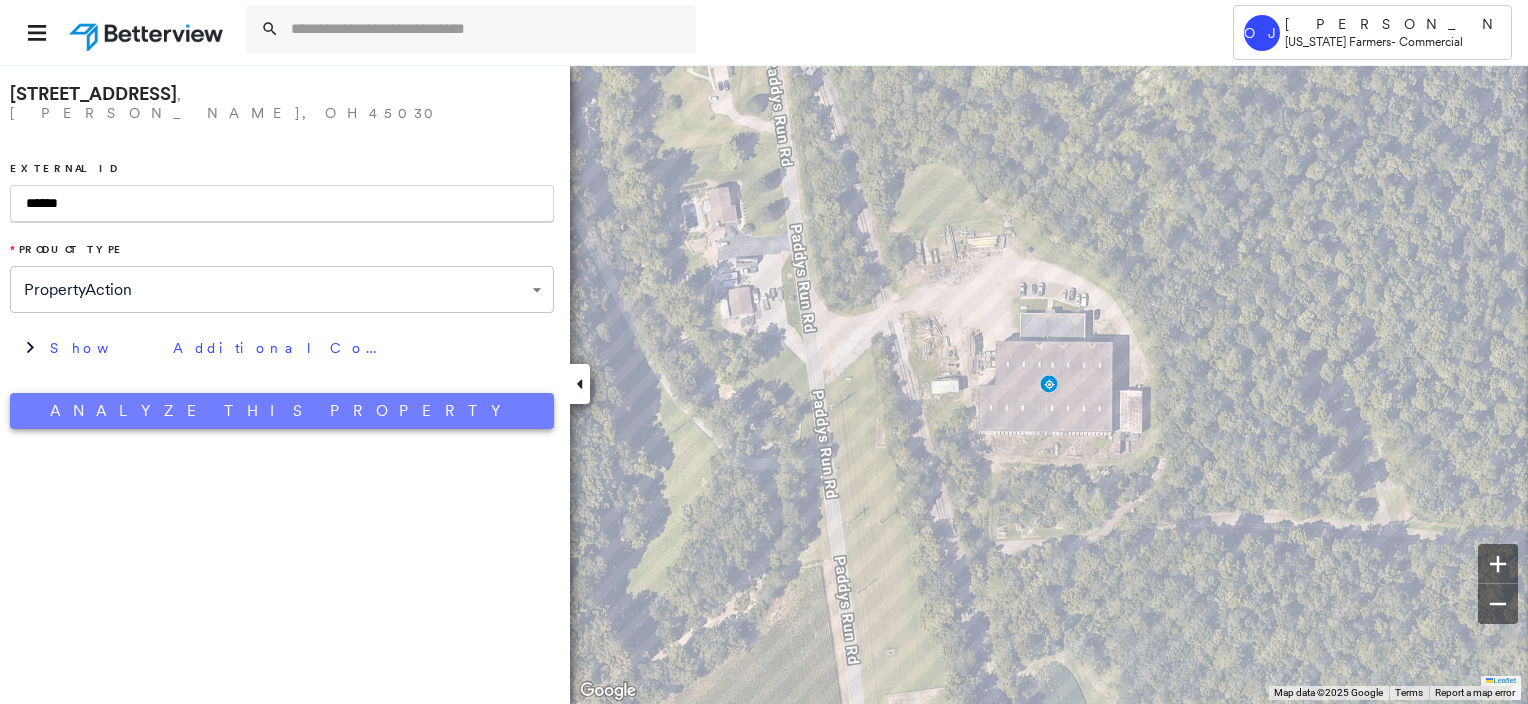 type on "******" 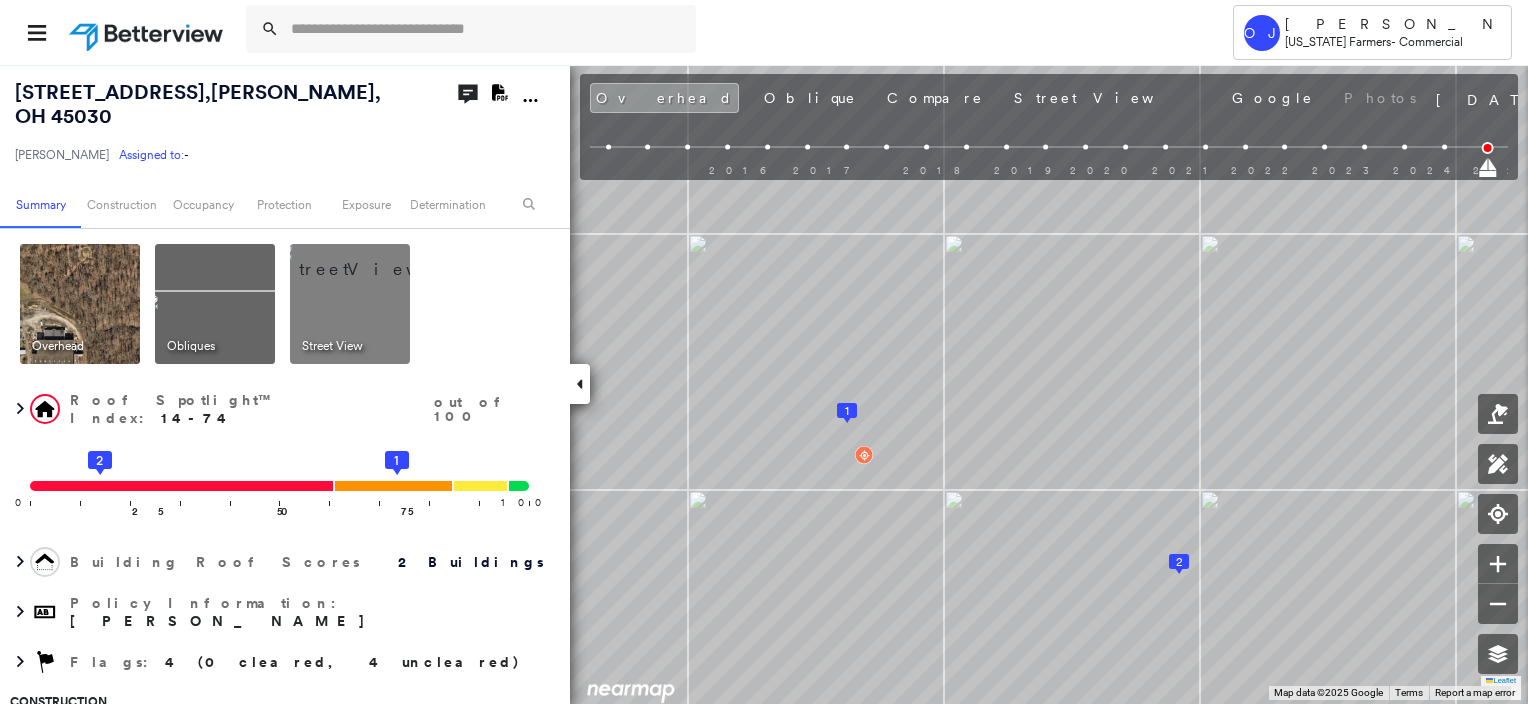click at bounding box center (215, 304) 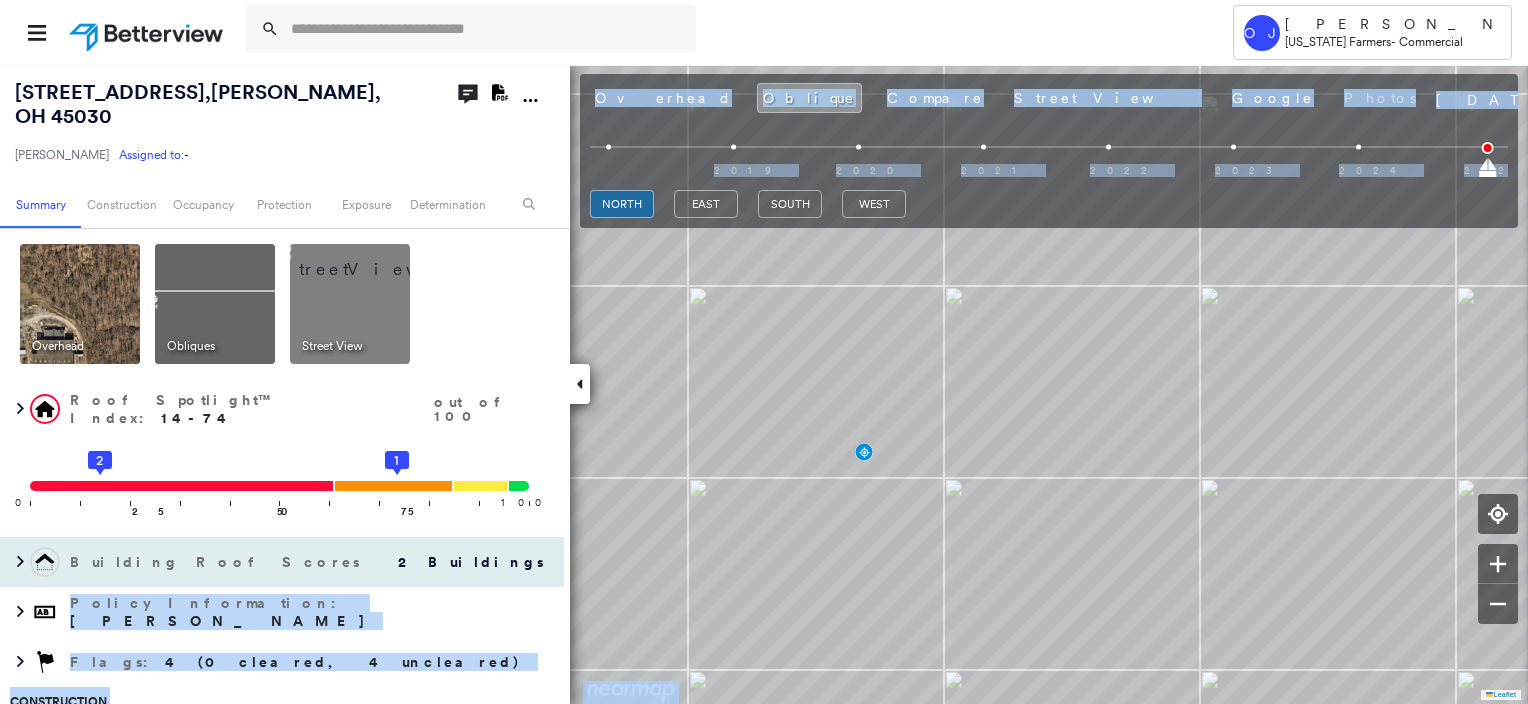 click on "[STREET_ADDRESS][PERSON_NAME] [PERSON_NAME] Assigned to:  - Assigned to:  - [PERSON_NAME] Assigned to:  - Open Comments Download PDF Report Summary Construction Occupancy Protection Exposure Determination Overhead Obliques Street View Roof Spotlight™ Index :  14-74 out of 100 0 100 25 2 50 75 1 Building Roof Scores 2 Buildings Policy Information :  [PERSON_NAME] Flags :  4 (0 cleared, 4 uncleared) Construction Roof Spotlights :  Patching, Rust, Ponding, Staining, Skylight and 1 more Property Features :  Car, Water Hazard, Yard Debris, Significantly Stained Pavement, Nonwooden Construction Material and 4 more Roof Size & Shape :  2 buildings  Occupancy Place Detail Google - Places Smarty Streets - Surrounding Properties National Registry of Historic Places Protection US Fire Administration: Nearest Fire Stations Exposure Additional Perils FEMA Risk Index Determination Flags :  4 (0 cleared, 4 uncleared) Uncleared Flags (4) Cleared Flags  (0) DEBR Yard Debris Flagged [DATE] Clear Low Low Priority Roof Score Clear" at bounding box center [764, 384] 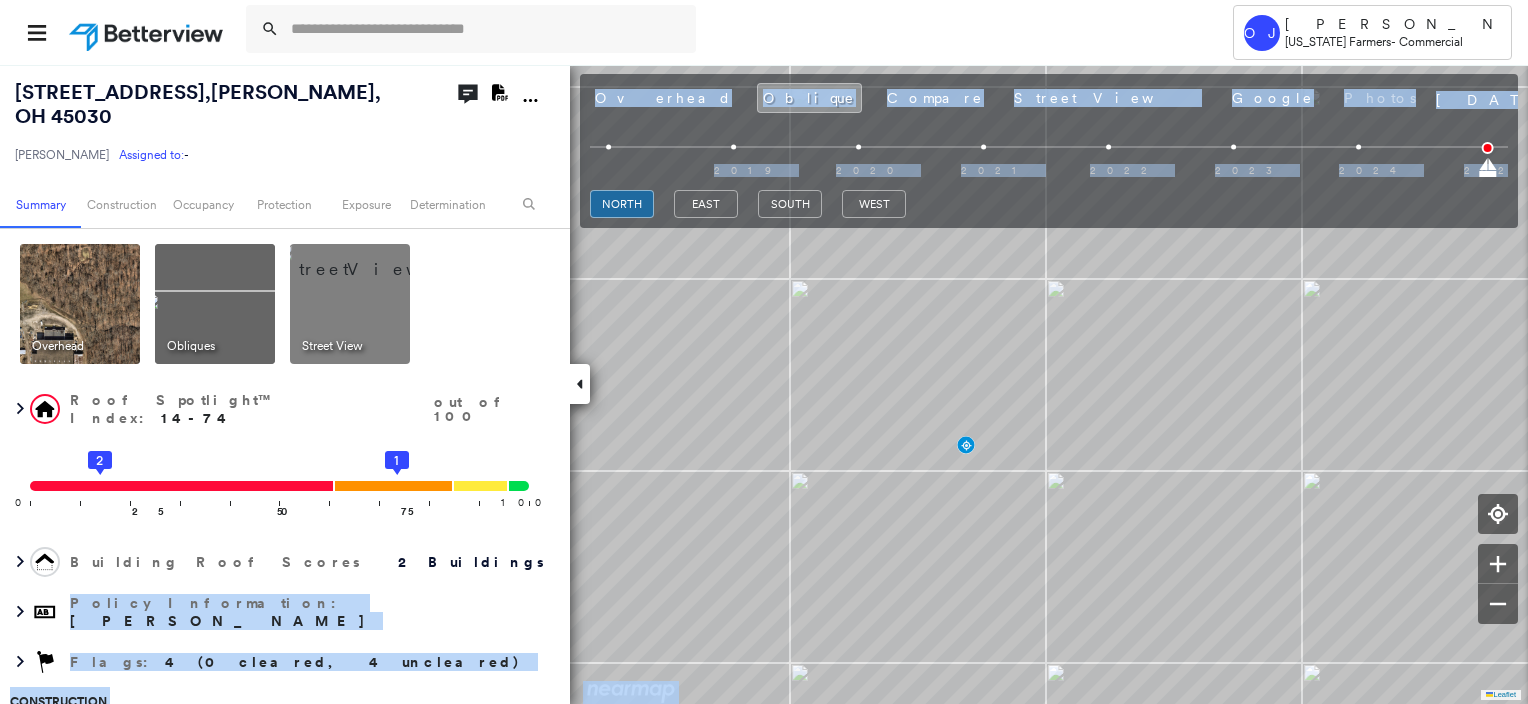 click at bounding box center [148, 32] 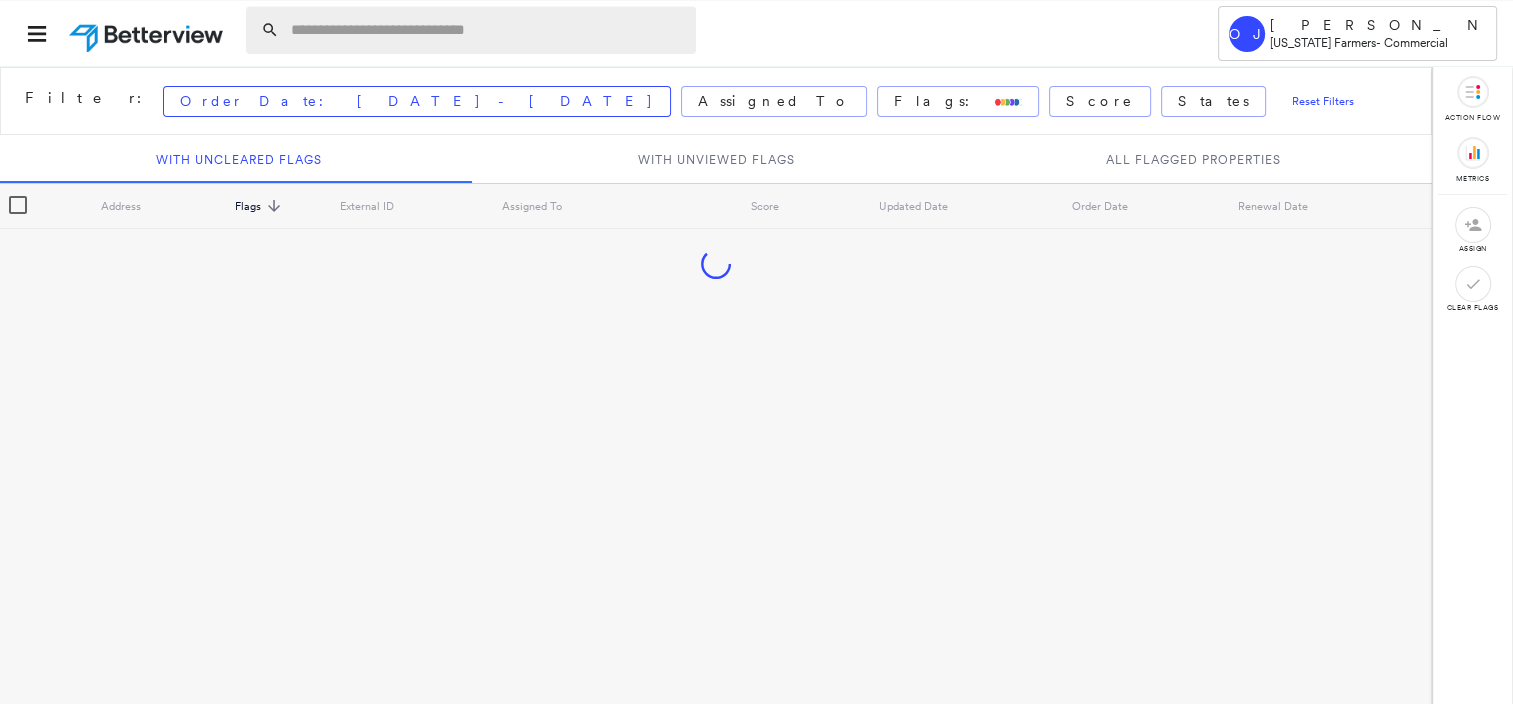 click at bounding box center [487, 30] 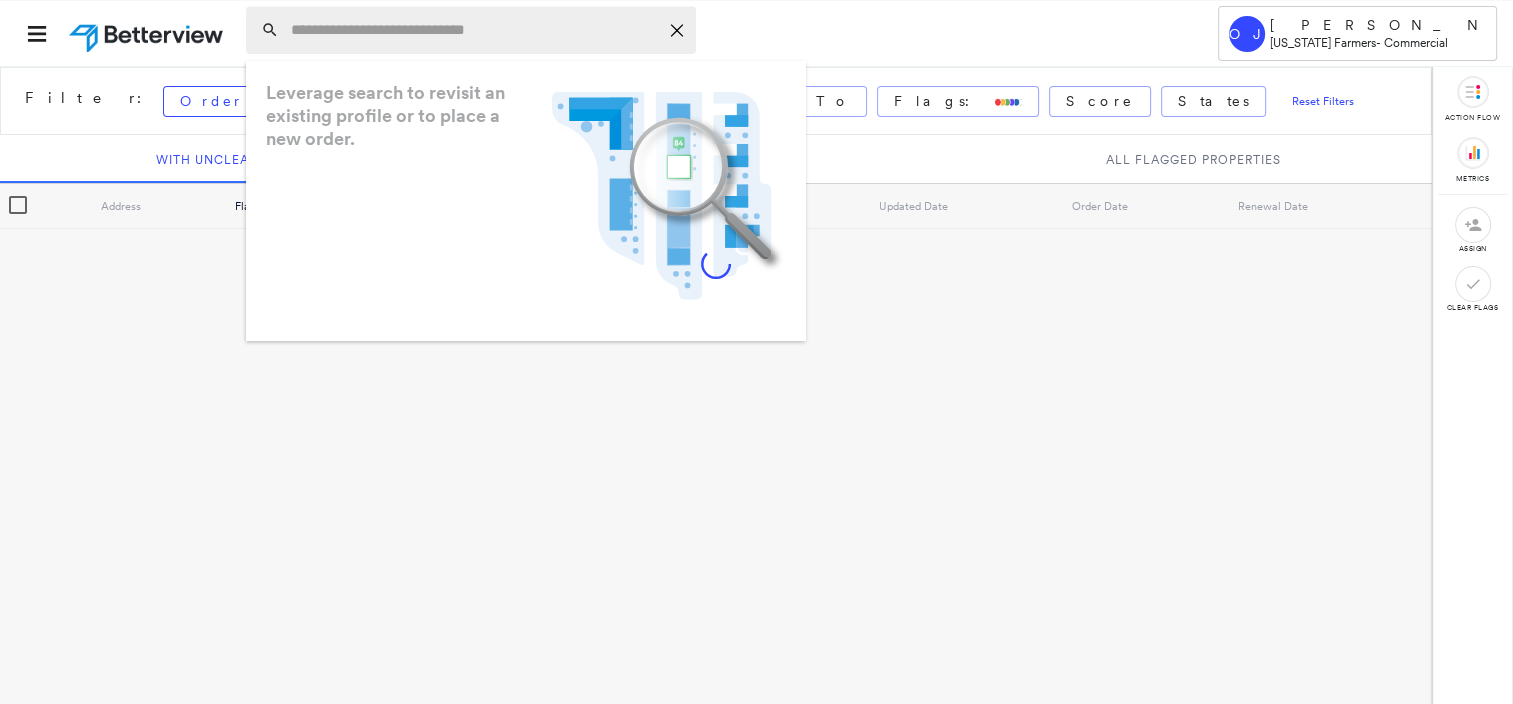 paste on "**********" 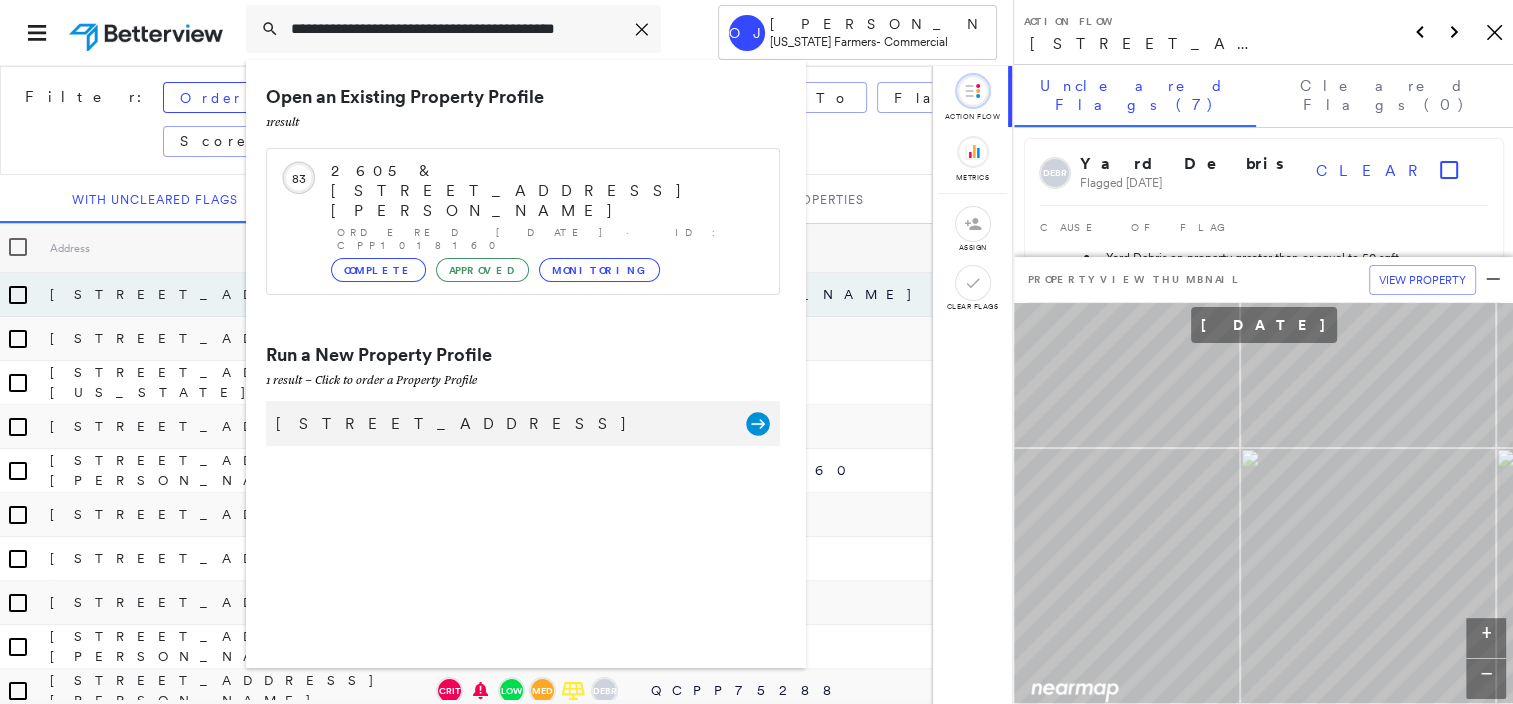 type on "**********" 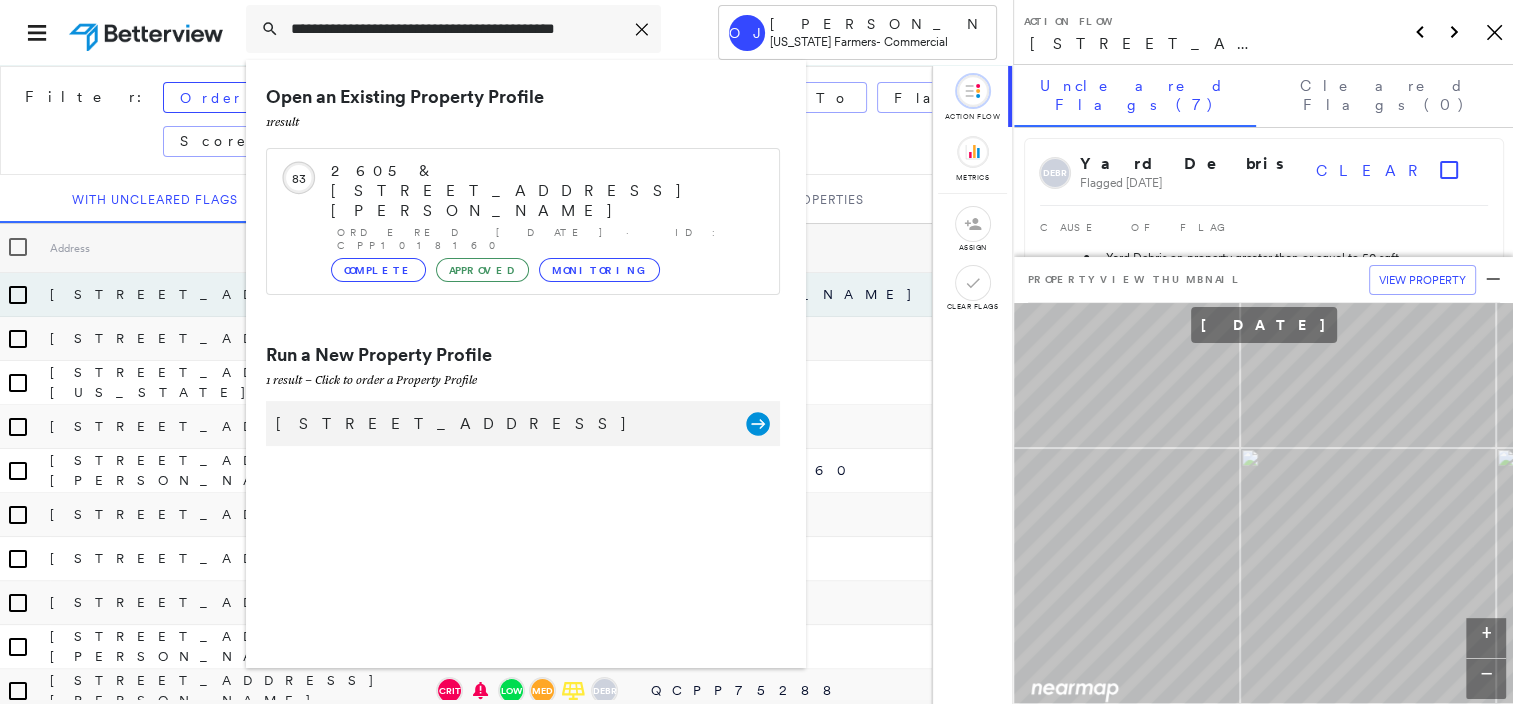 click on "[STREET_ADDRESS]" at bounding box center (501, 424) 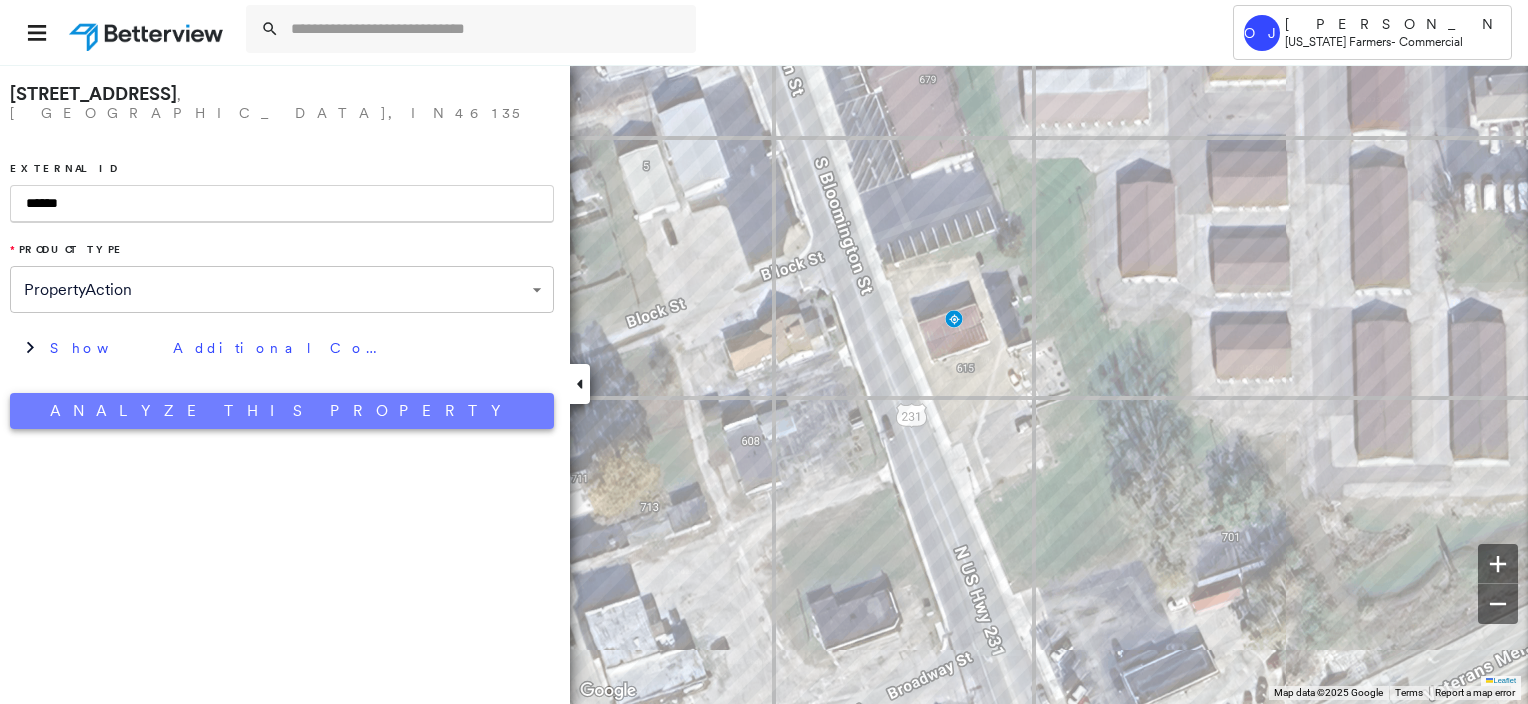 type on "******" 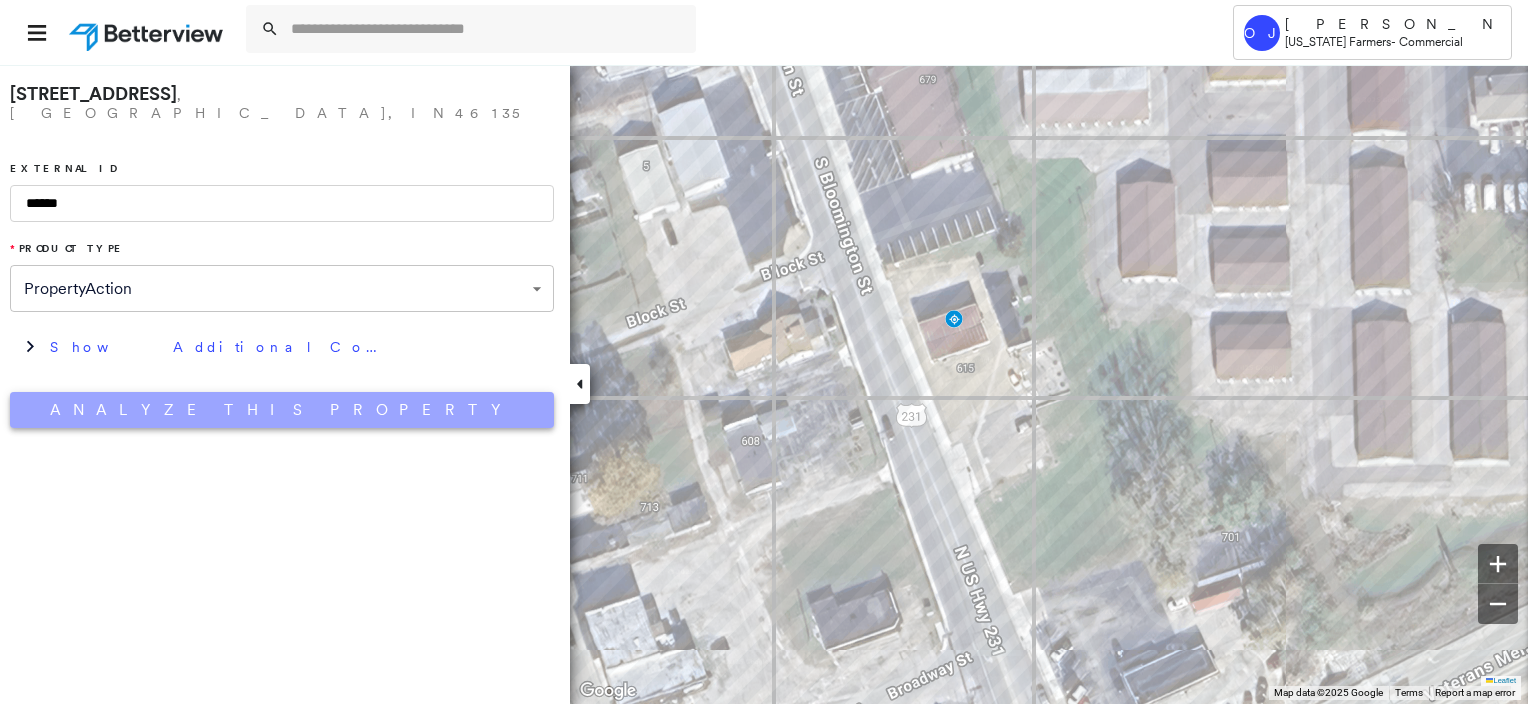 click on "Analyze This Property" at bounding box center (282, 410) 